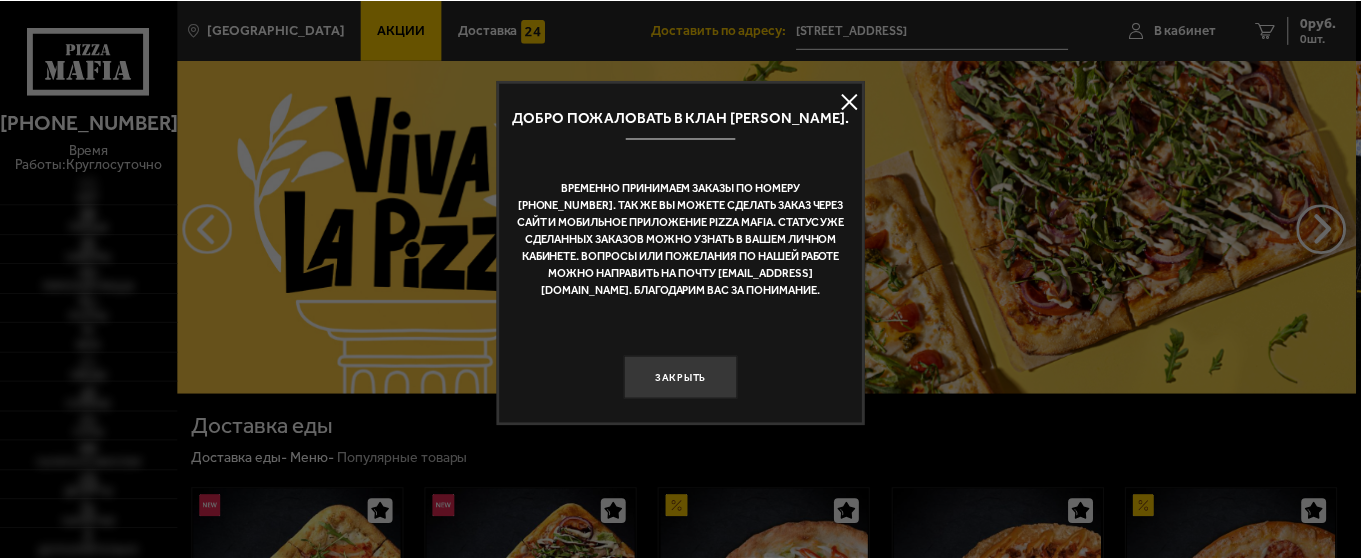 scroll, scrollTop: 0, scrollLeft: 0, axis: both 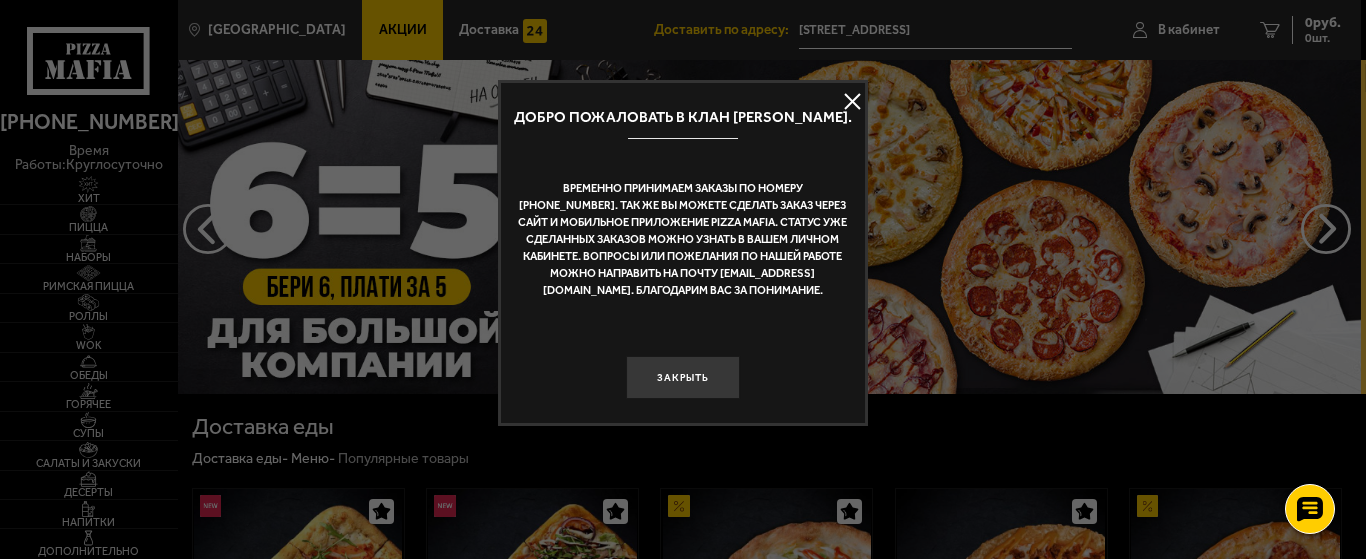 click at bounding box center [853, 102] 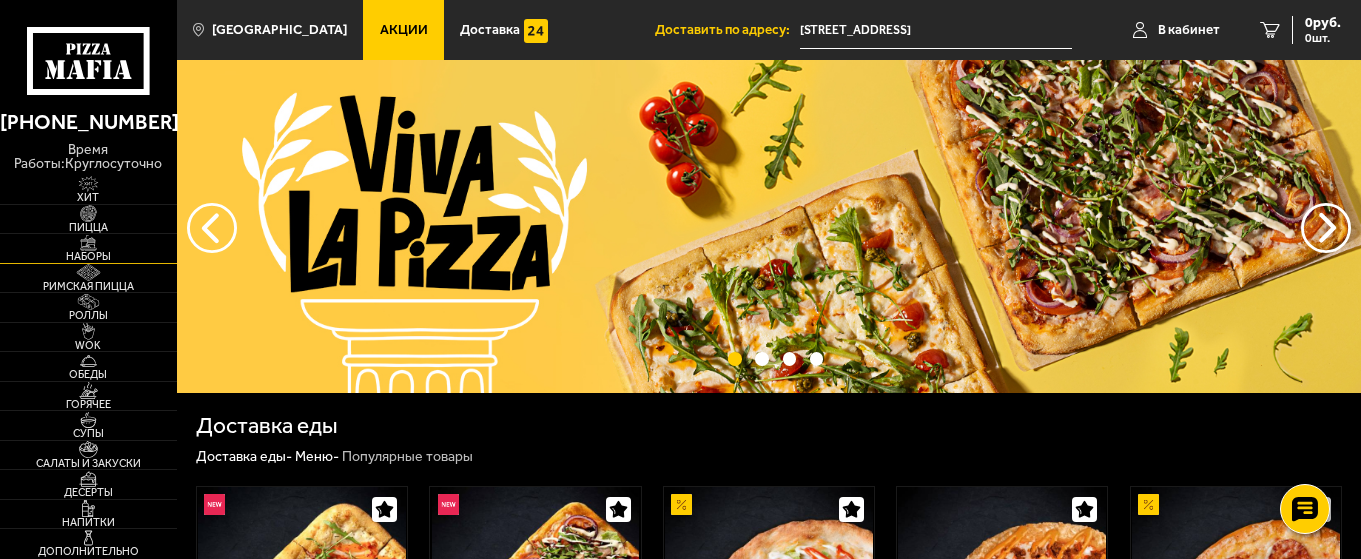 click on "Наборы" at bounding box center [88, 256] 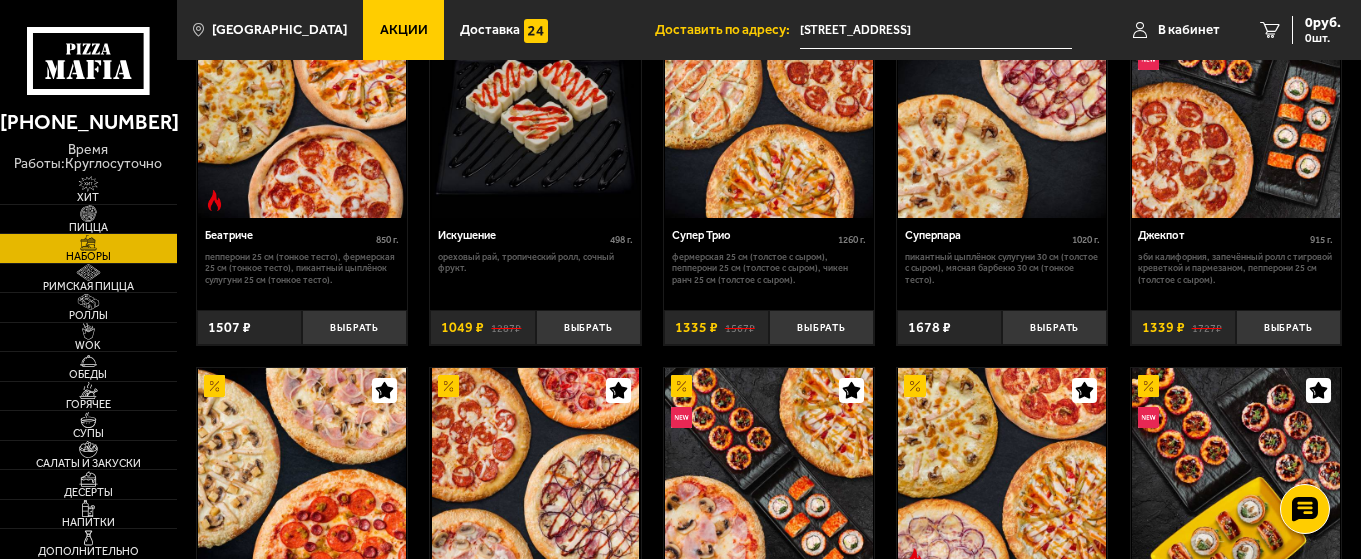 scroll, scrollTop: 764, scrollLeft: 0, axis: vertical 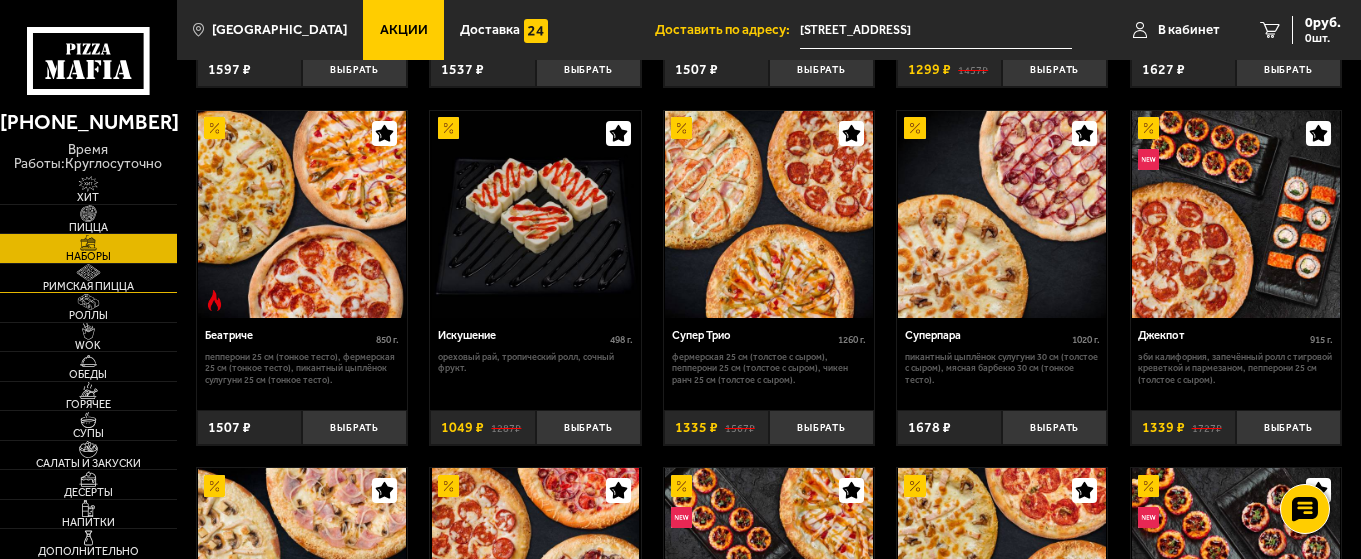 click on "Римская пицца" at bounding box center (88, 286) 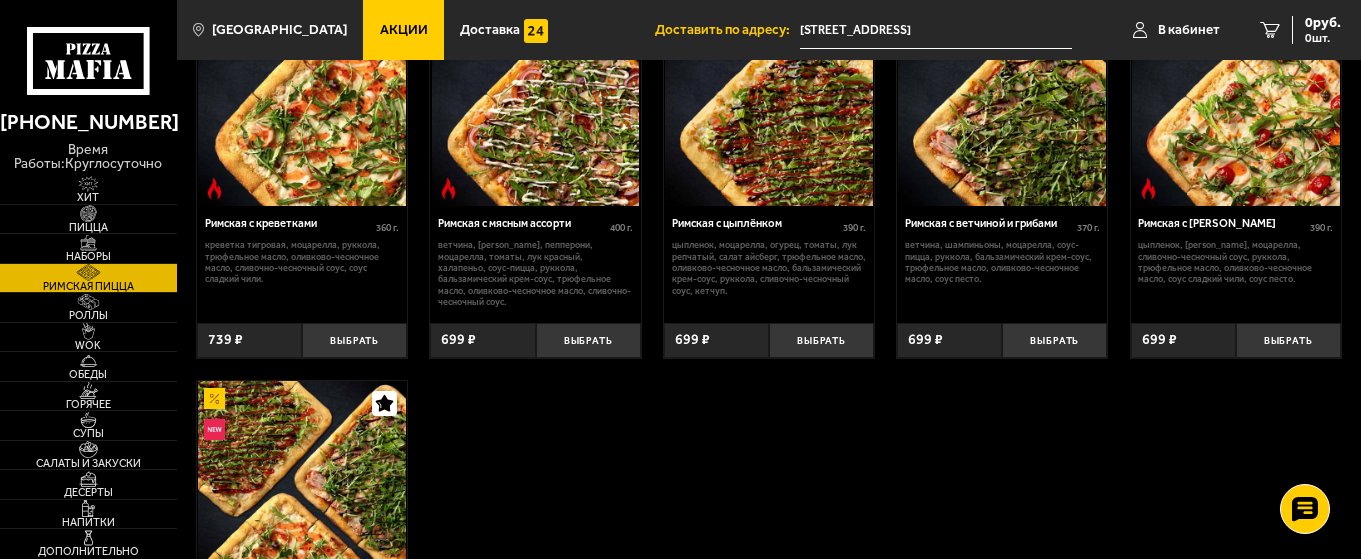 scroll, scrollTop: 200, scrollLeft: 0, axis: vertical 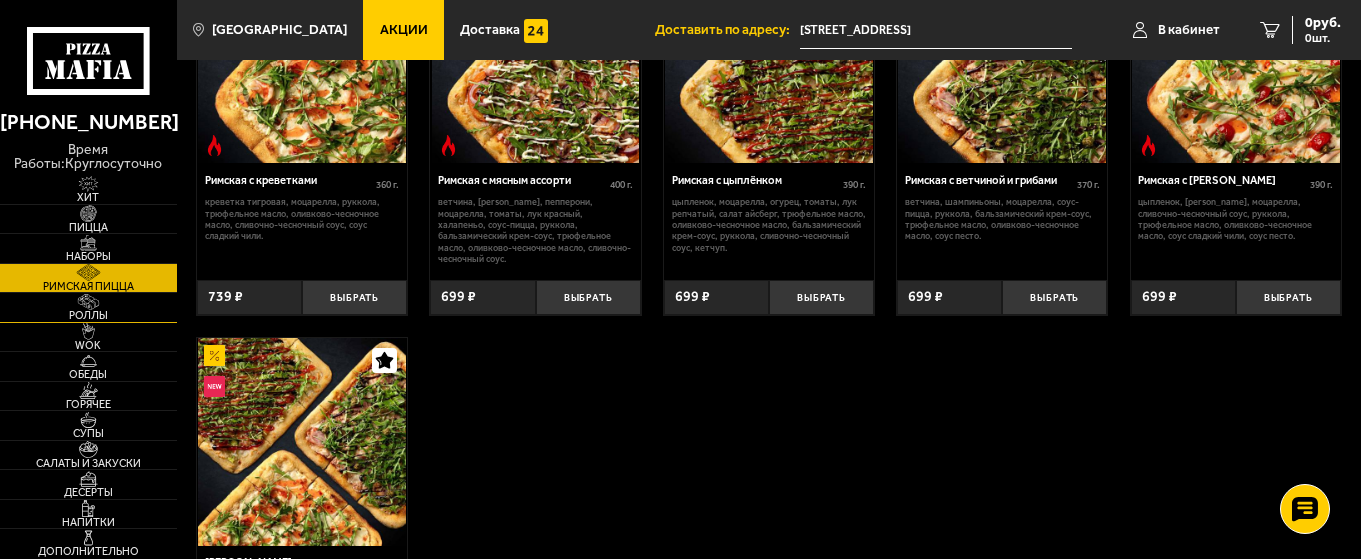 click at bounding box center (88, 302) 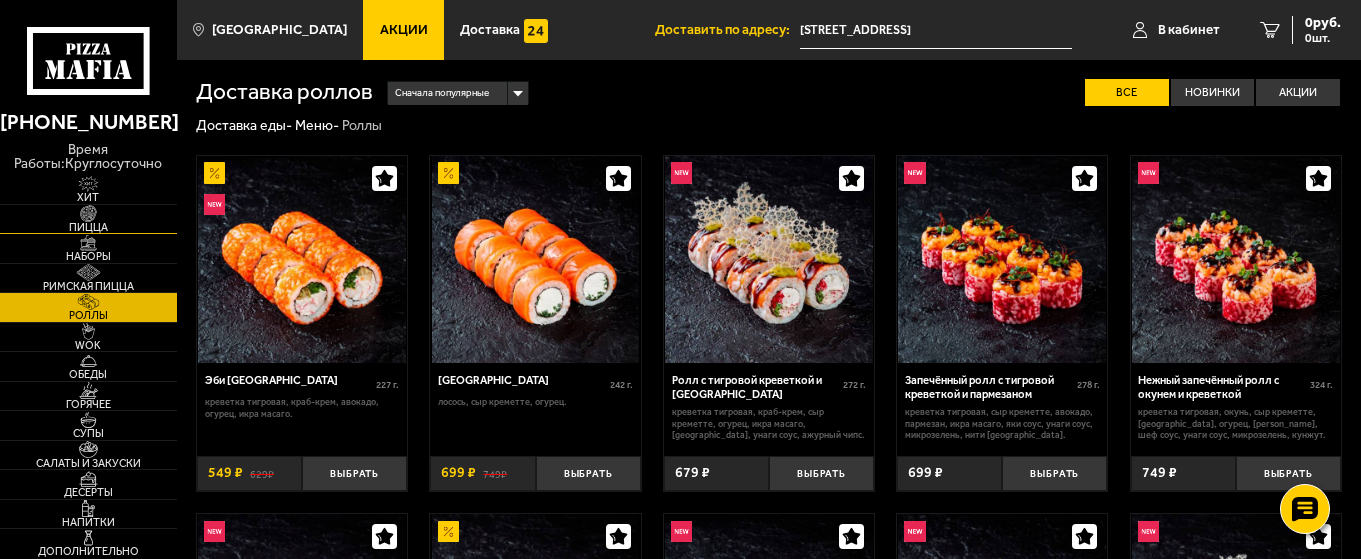 scroll, scrollTop: 100, scrollLeft: 0, axis: vertical 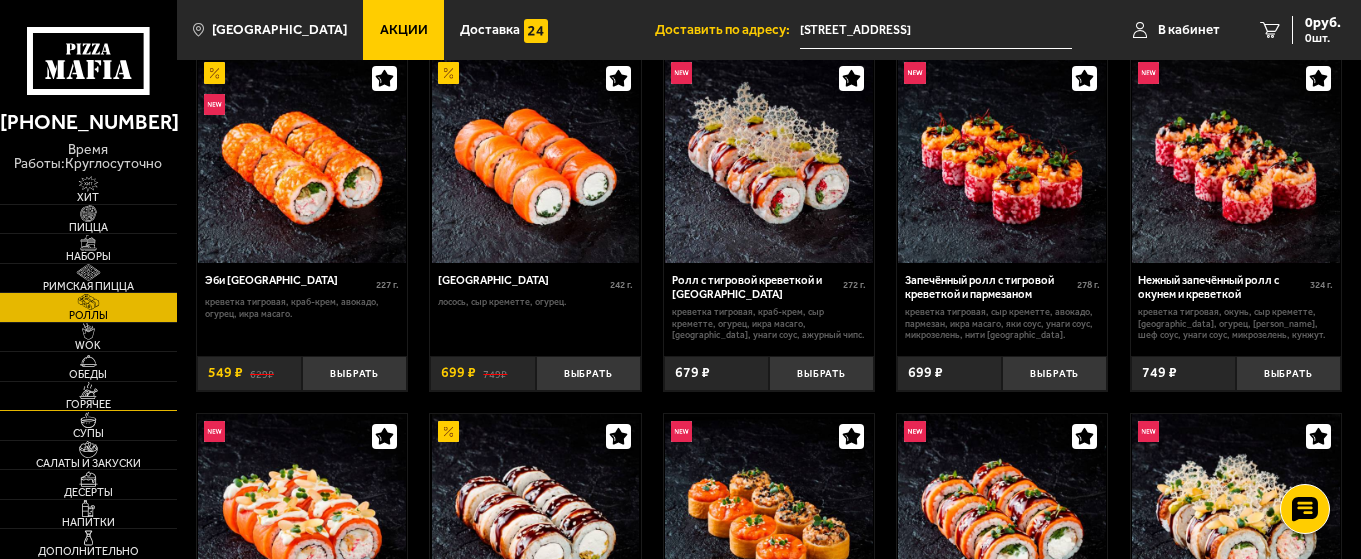 click on "Горячее" at bounding box center (88, 404) 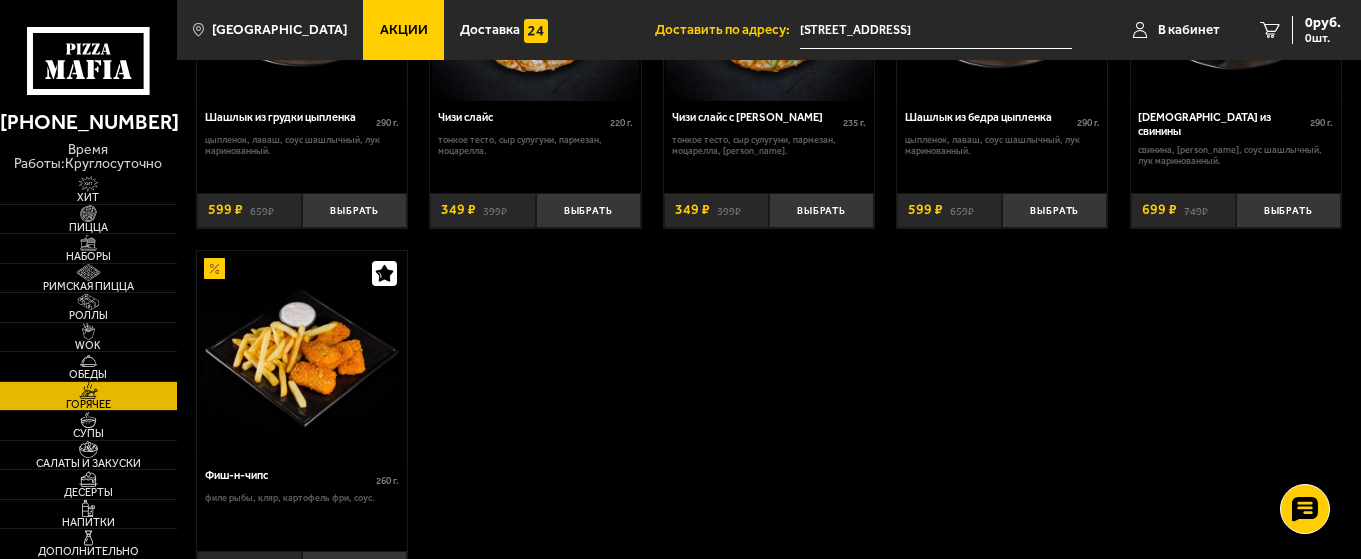 scroll, scrollTop: 1100, scrollLeft: 0, axis: vertical 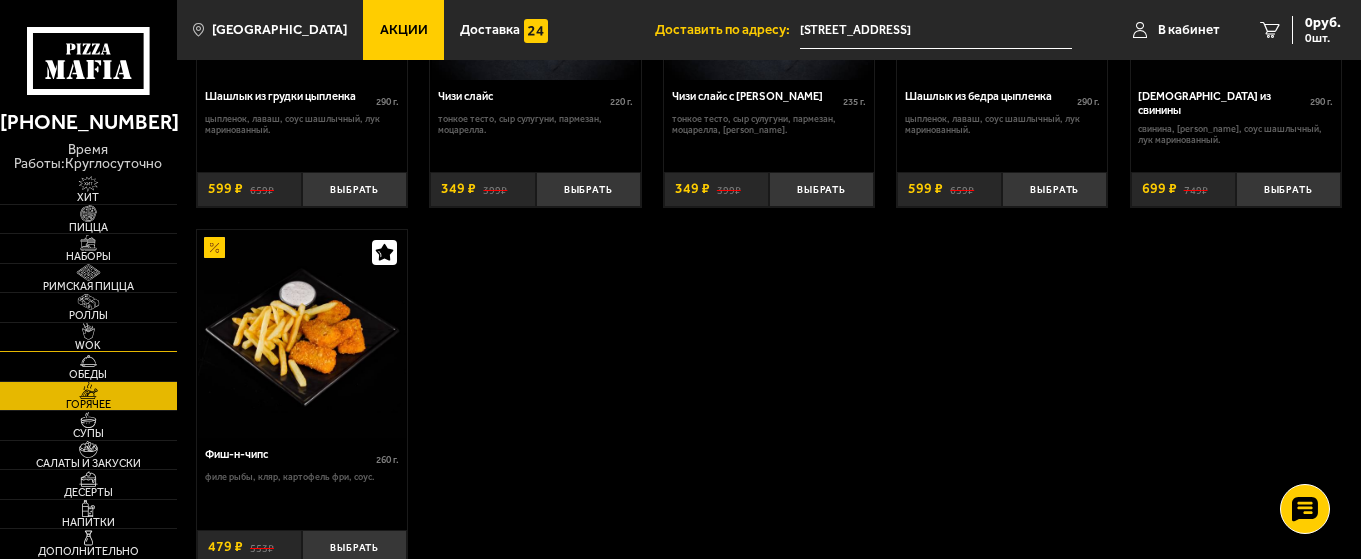 click at bounding box center [88, 331] 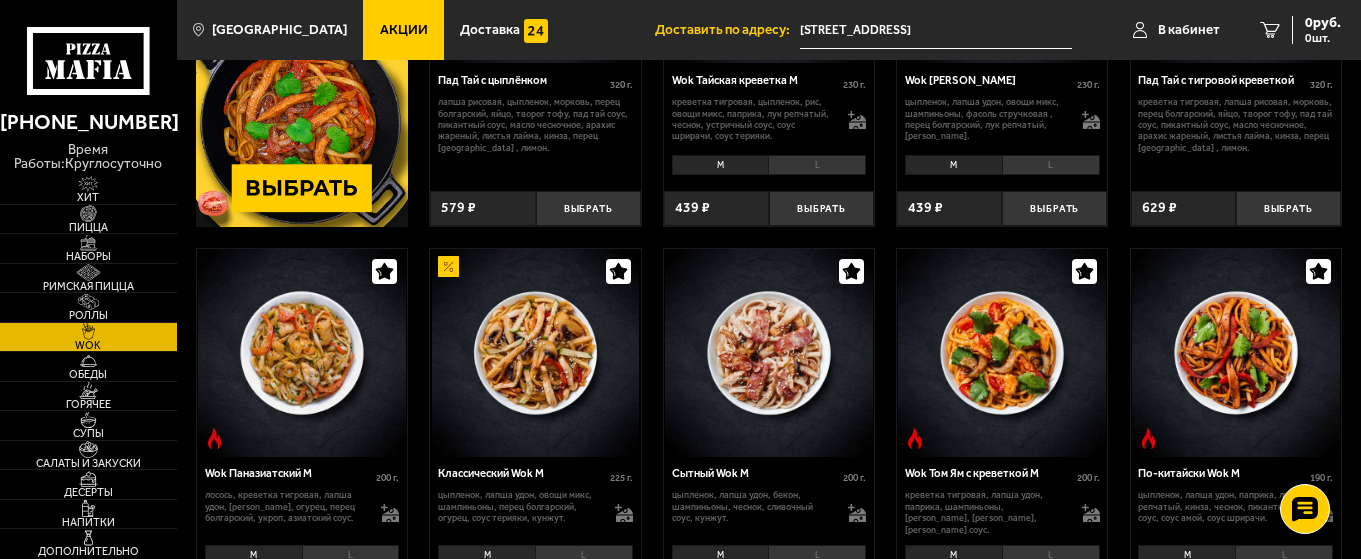 scroll, scrollTop: 400, scrollLeft: 0, axis: vertical 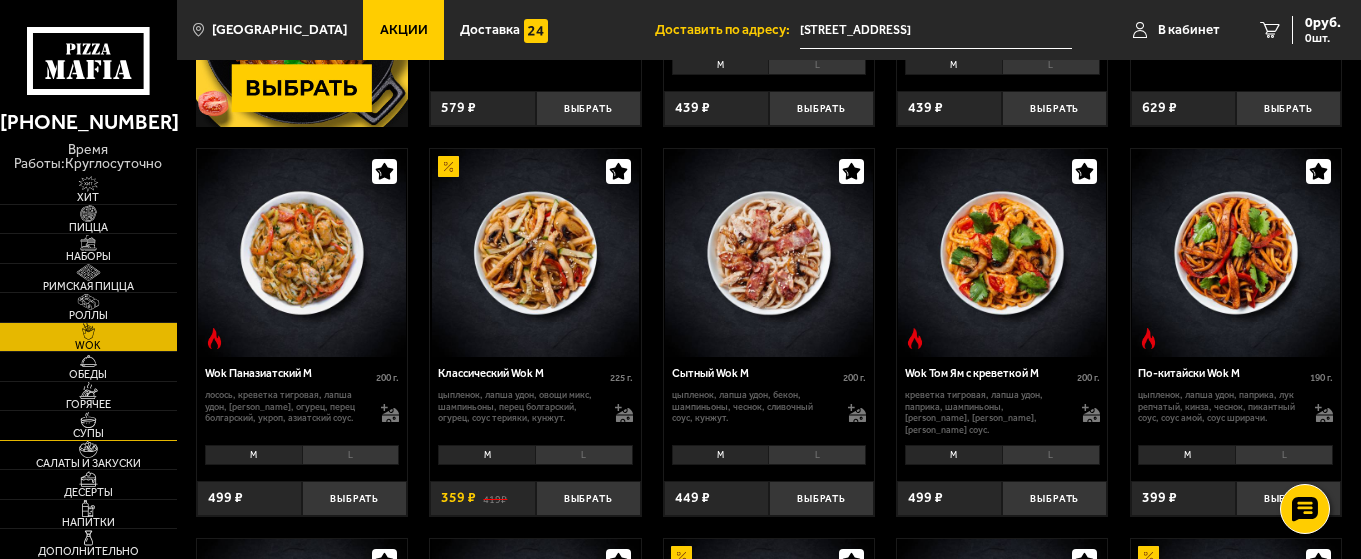click at bounding box center [88, 420] 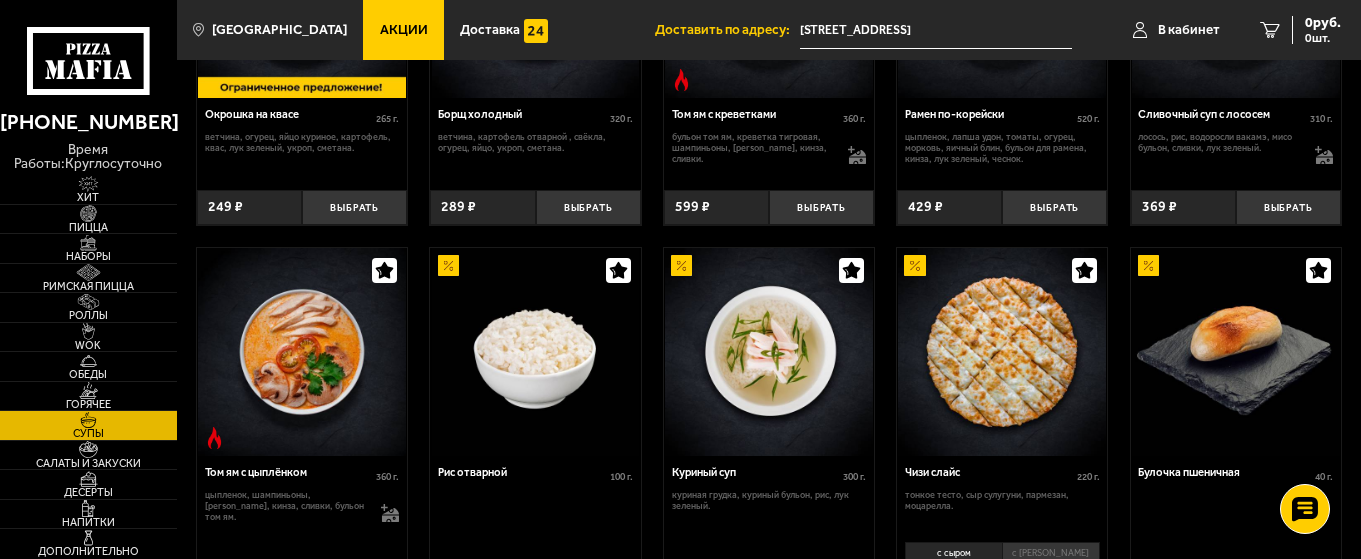 scroll, scrollTop: 300, scrollLeft: 0, axis: vertical 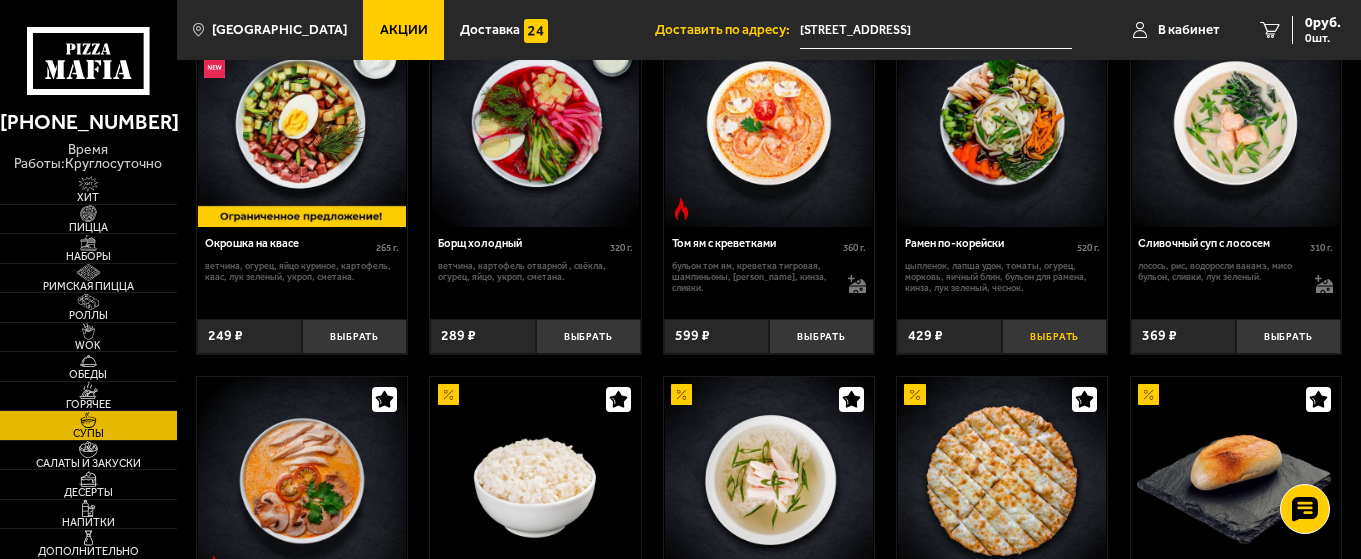 click on "Выбрать" at bounding box center [1054, 336] 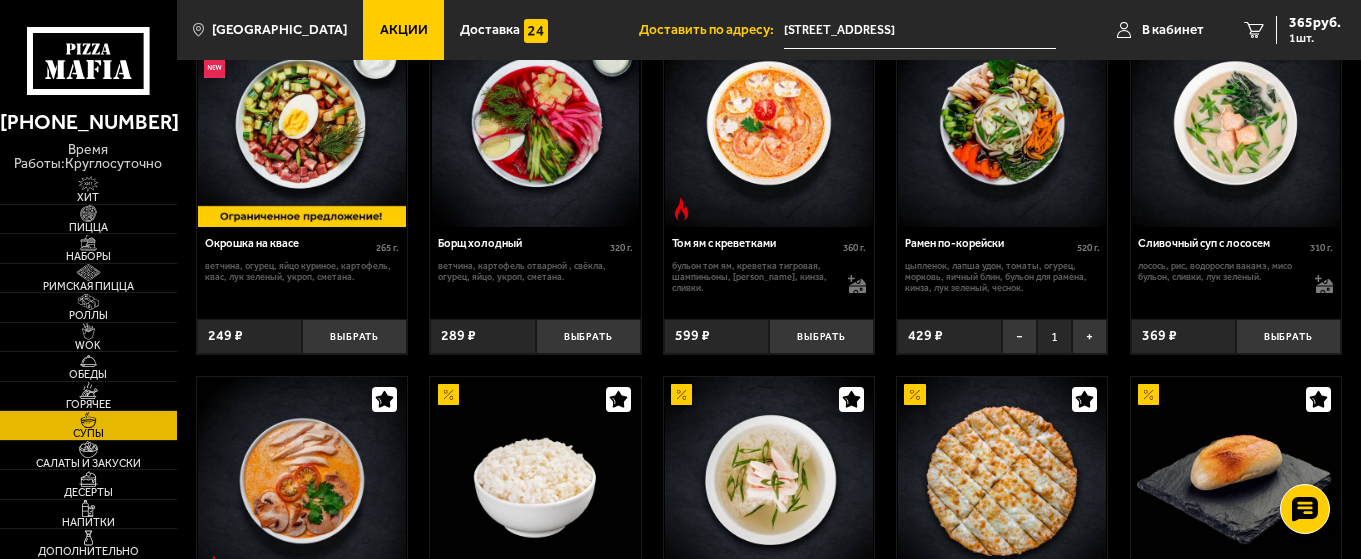 click on "Акции" at bounding box center [404, 30] 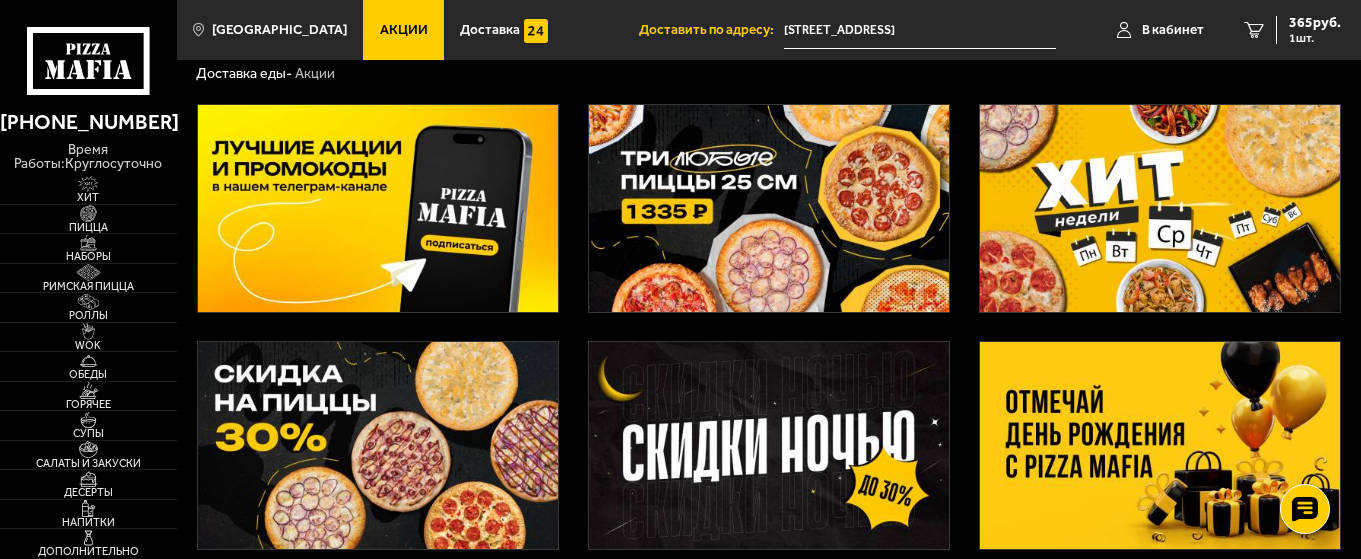 scroll, scrollTop: 0, scrollLeft: 0, axis: both 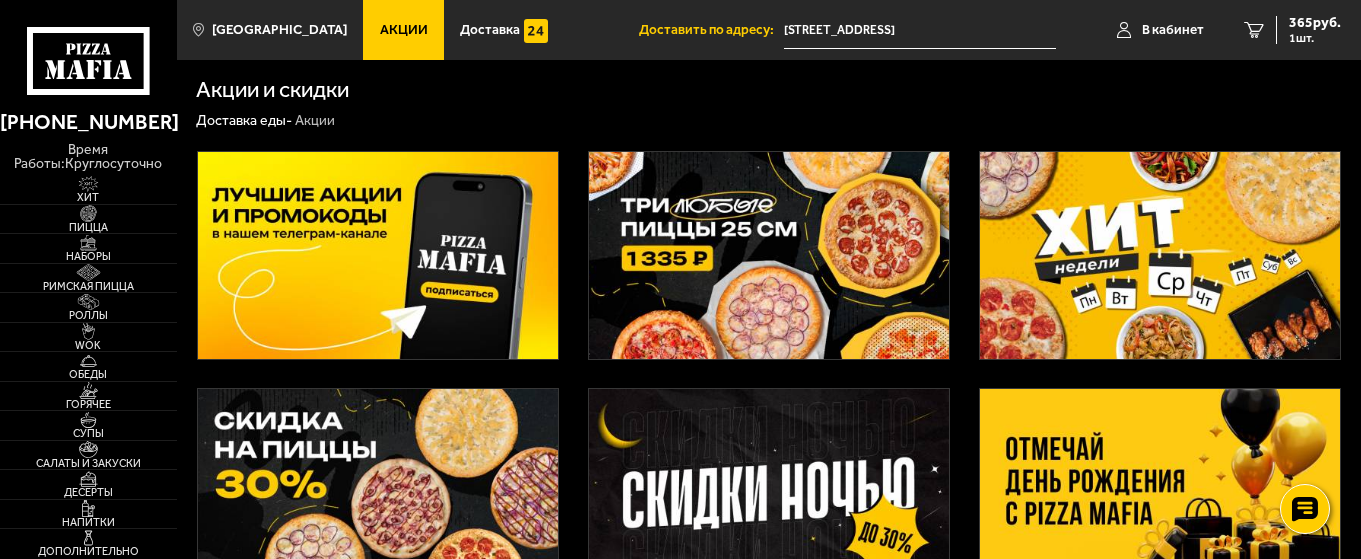 click at bounding box center (1160, 255) 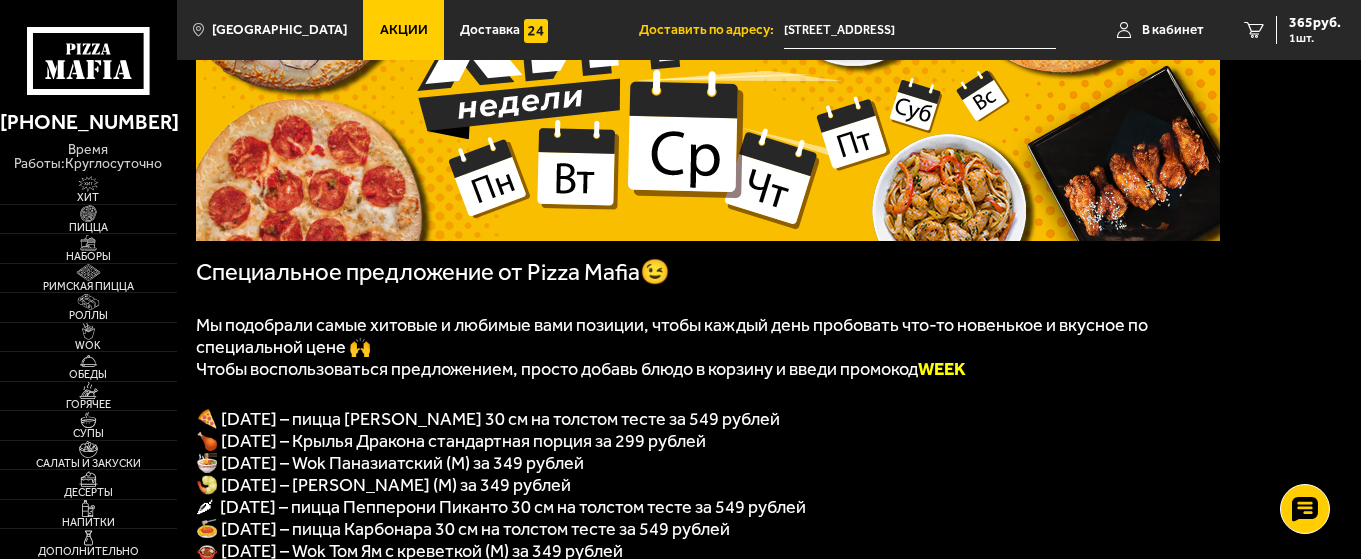 scroll, scrollTop: 300, scrollLeft: 0, axis: vertical 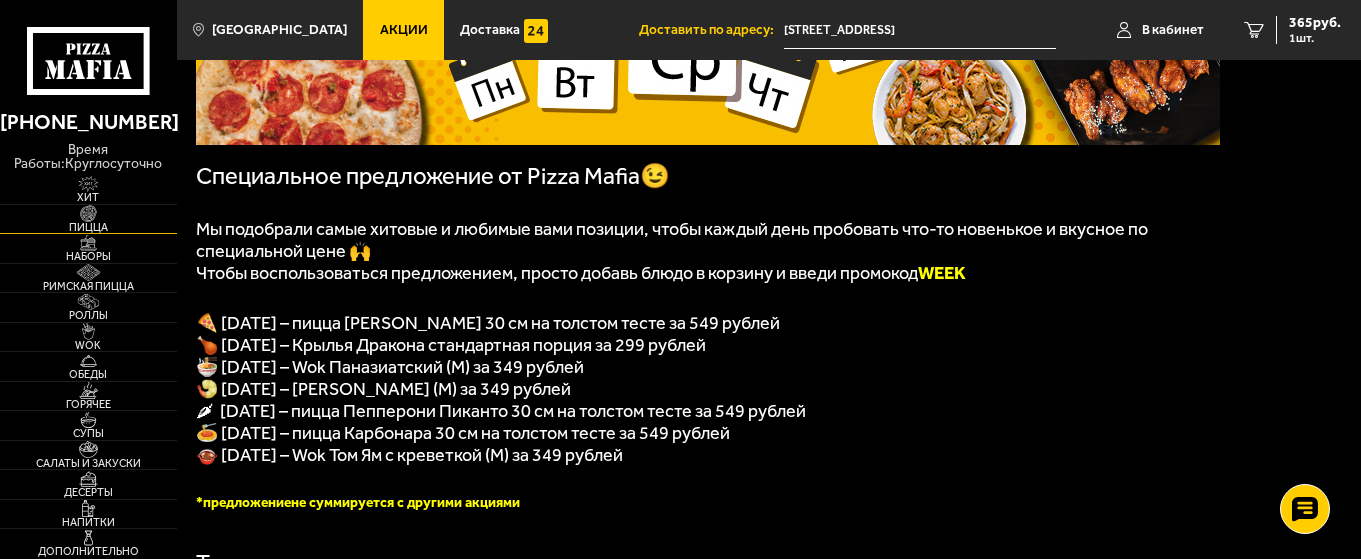 click on "Пицца" at bounding box center (88, 227) 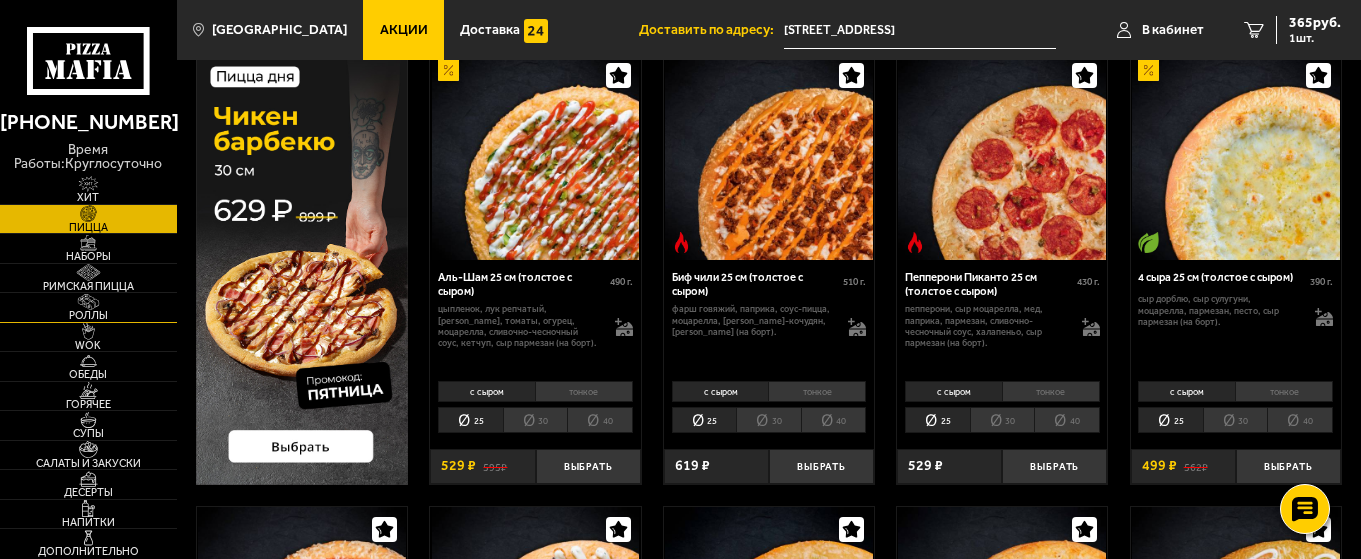 scroll, scrollTop: 100, scrollLeft: 0, axis: vertical 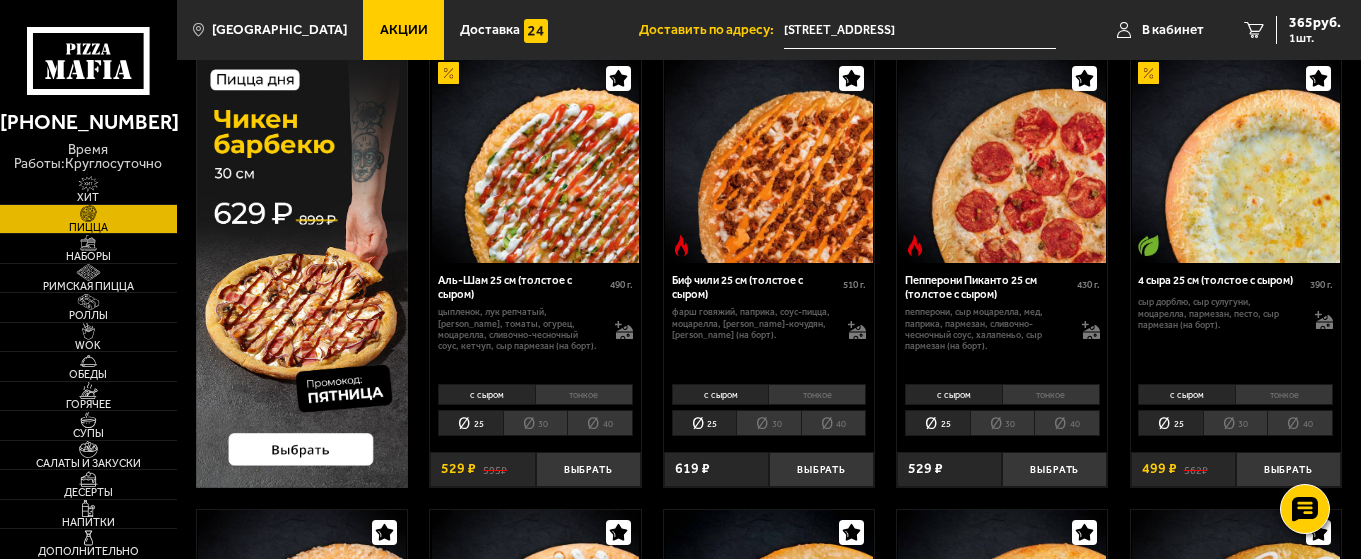 click on "30" at bounding box center (1002, 423) 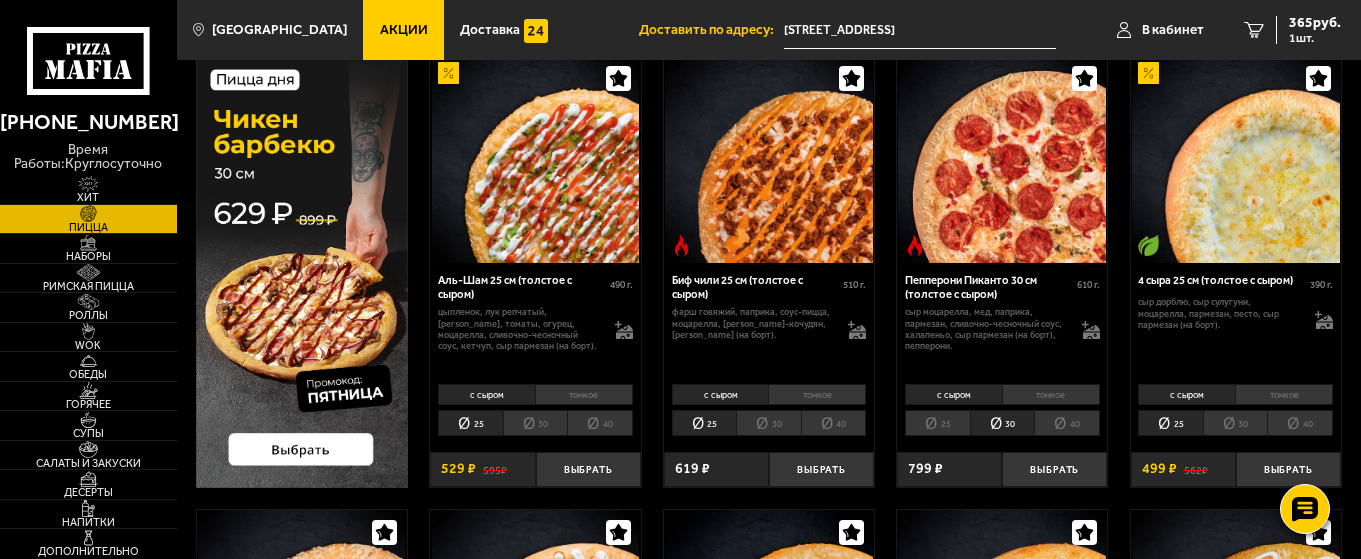 click on "25" at bounding box center (937, 423) 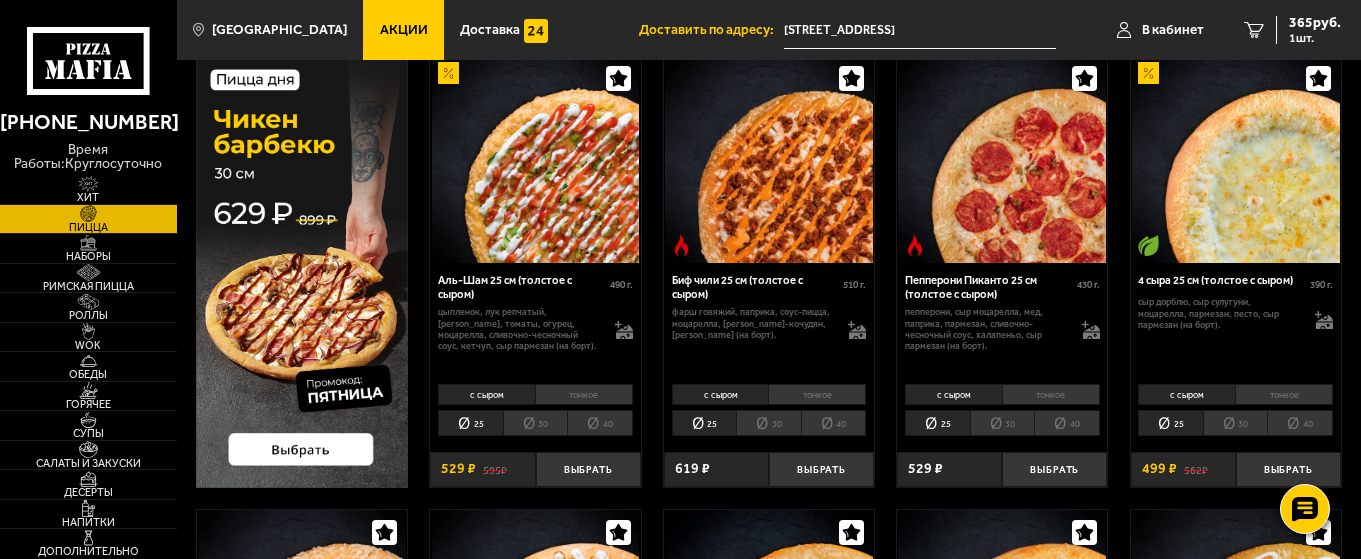 click on "30" at bounding box center [535, 423] 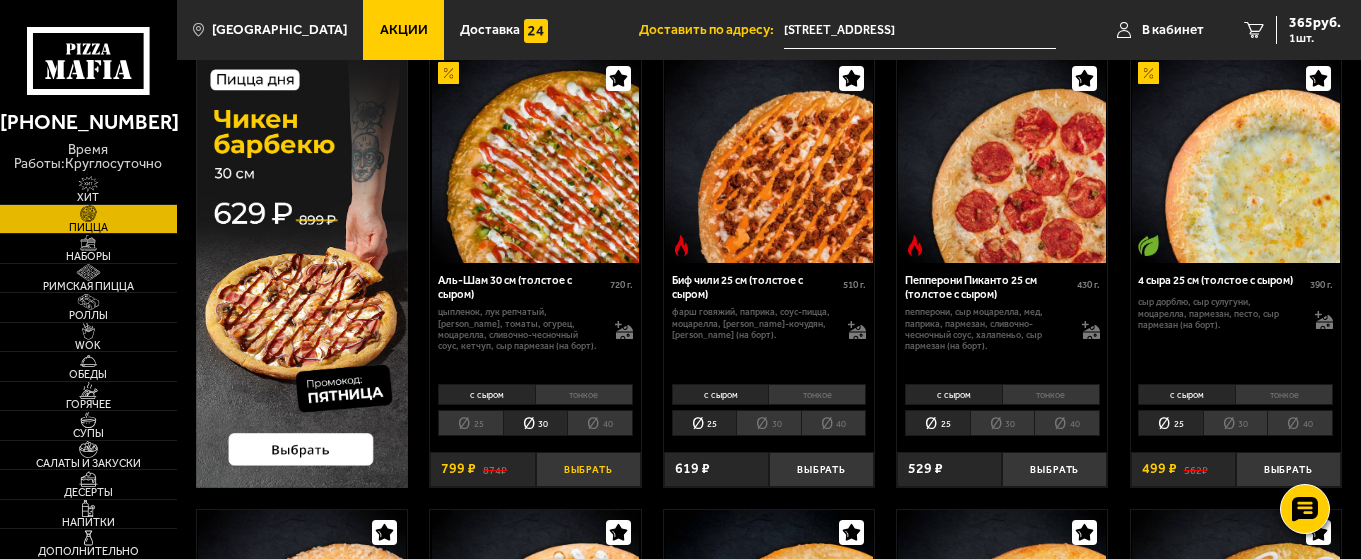click on "Выбрать" at bounding box center (588, 469) 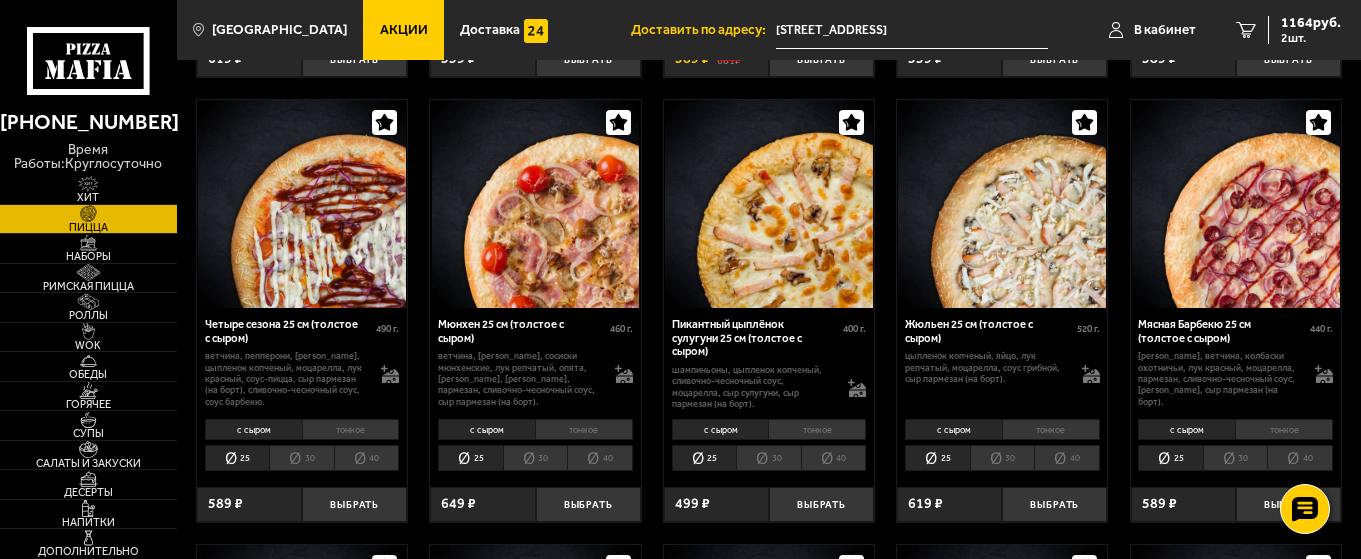 scroll, scrollTop: 1900, scrollLeft: 0, axis: vertical 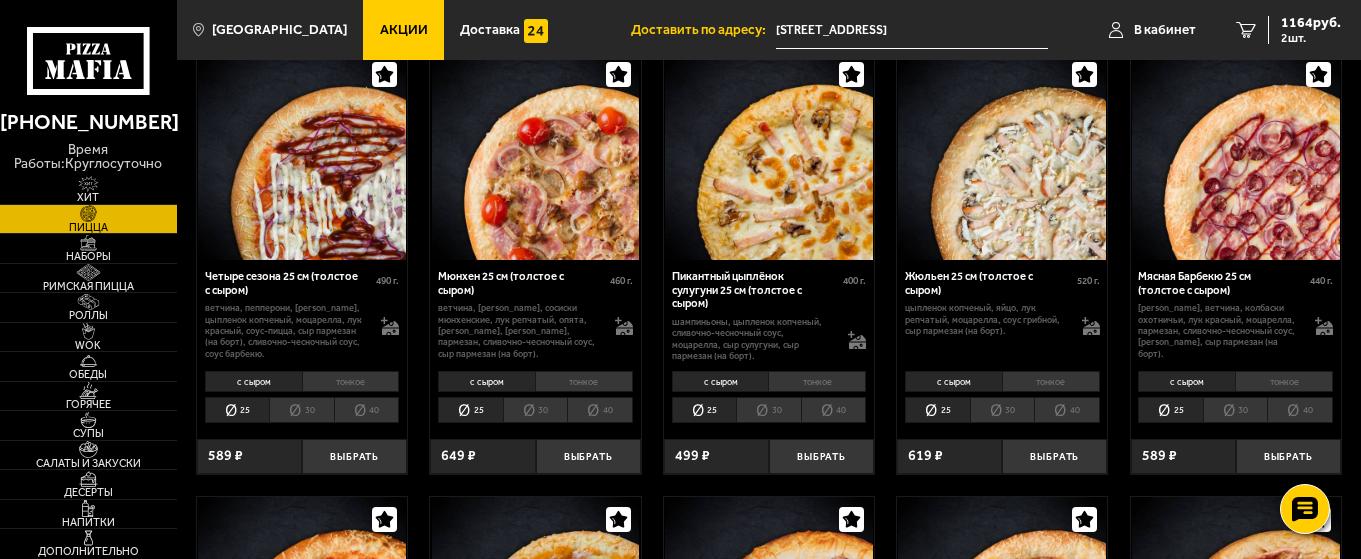 click on "30" at bounding box center (301, 410) 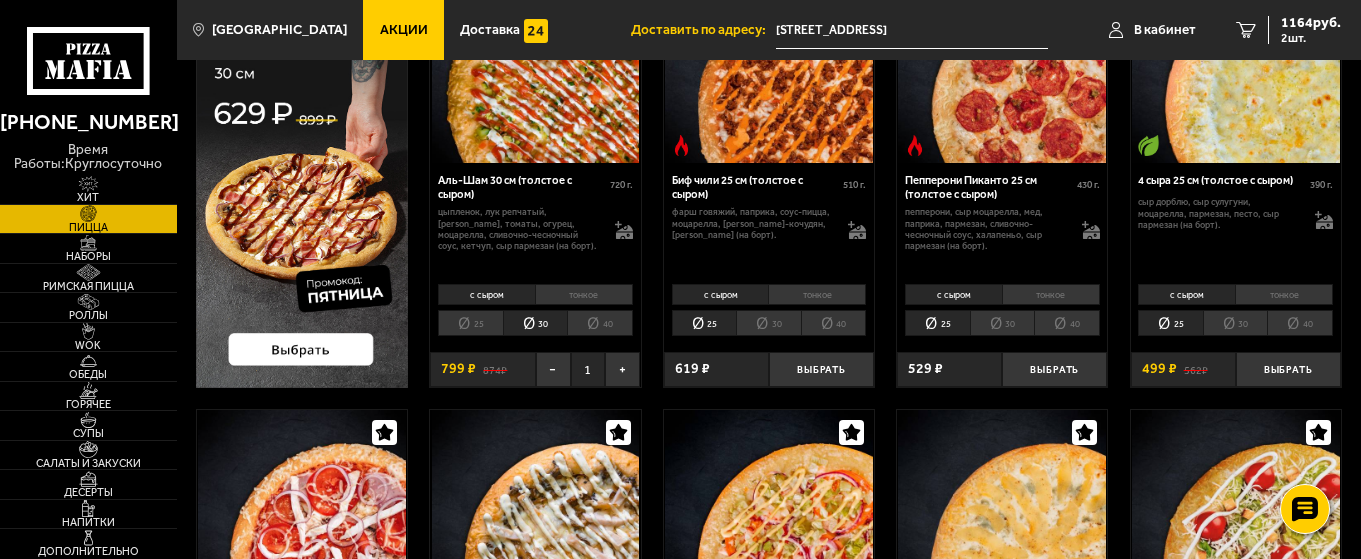 scroll, scrollTop: 300, scrollLeft: 0, axis: vertical 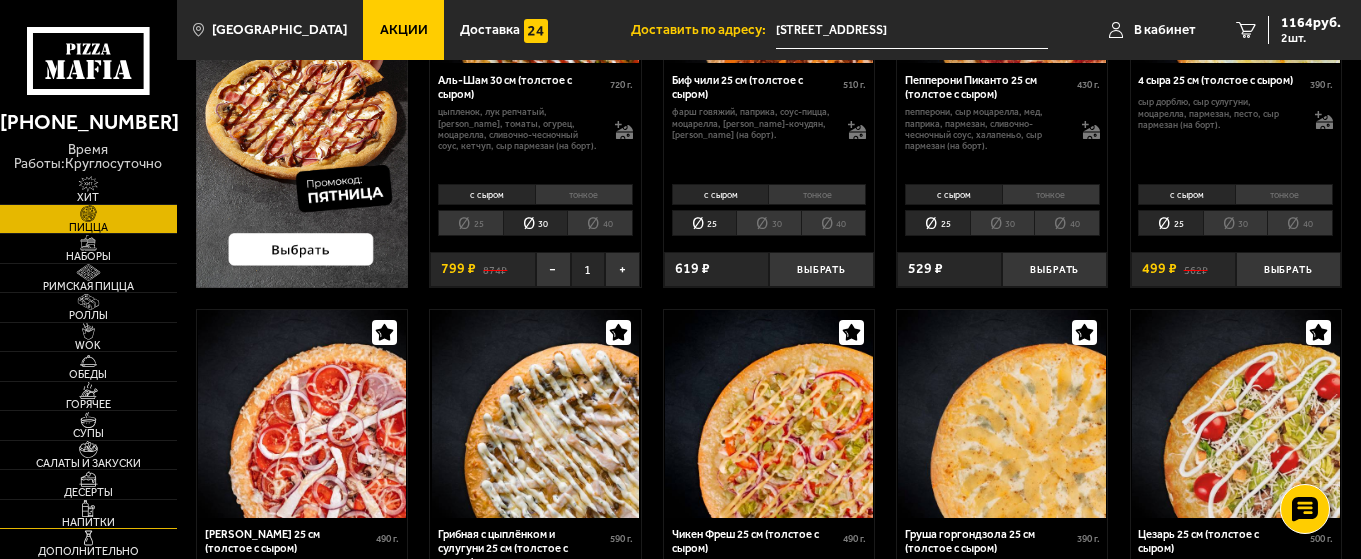 click on "Напитки" at bounding box center [88, 514] 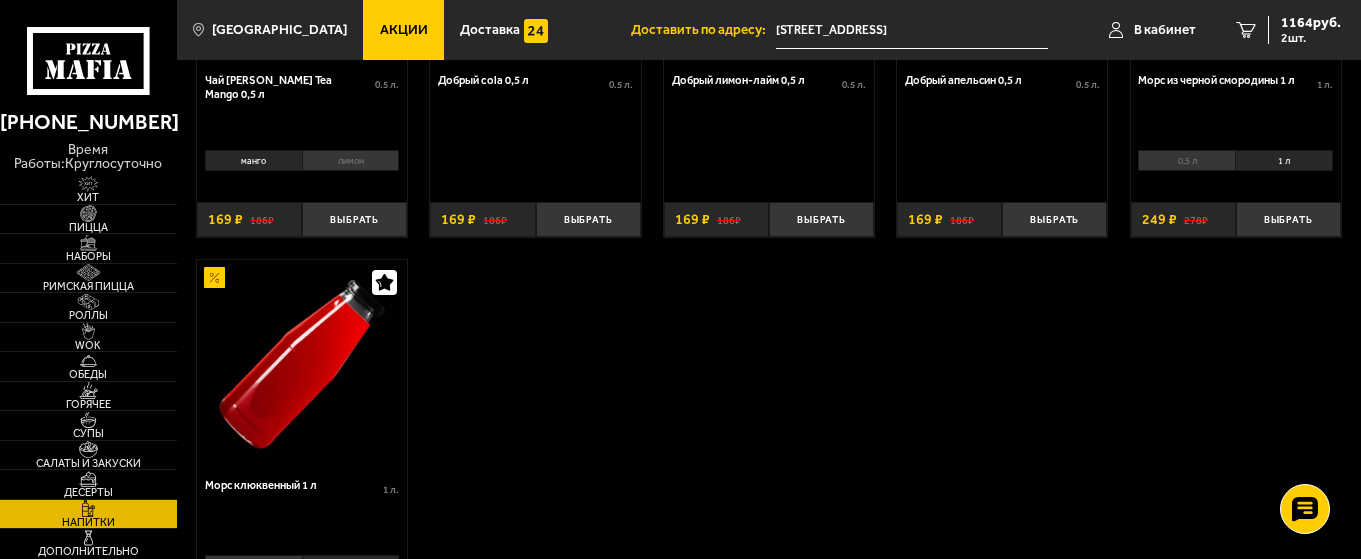 scroll, scrollTop: 400, scrollLeft: 0, axis: vertical 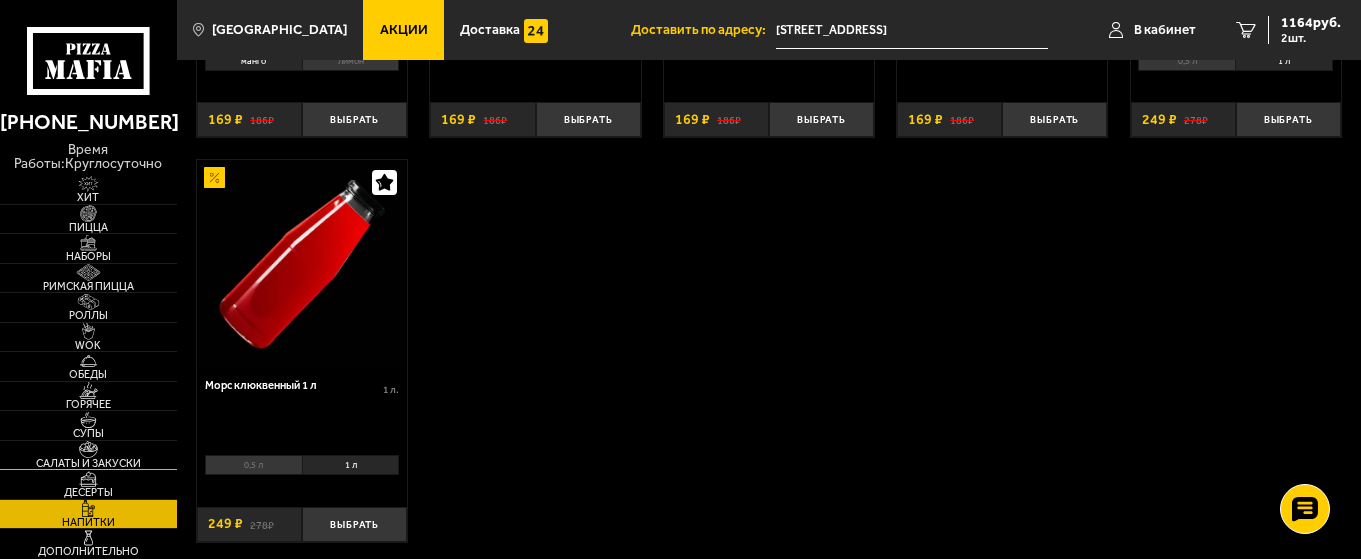 click at bounding box center [88, 449] 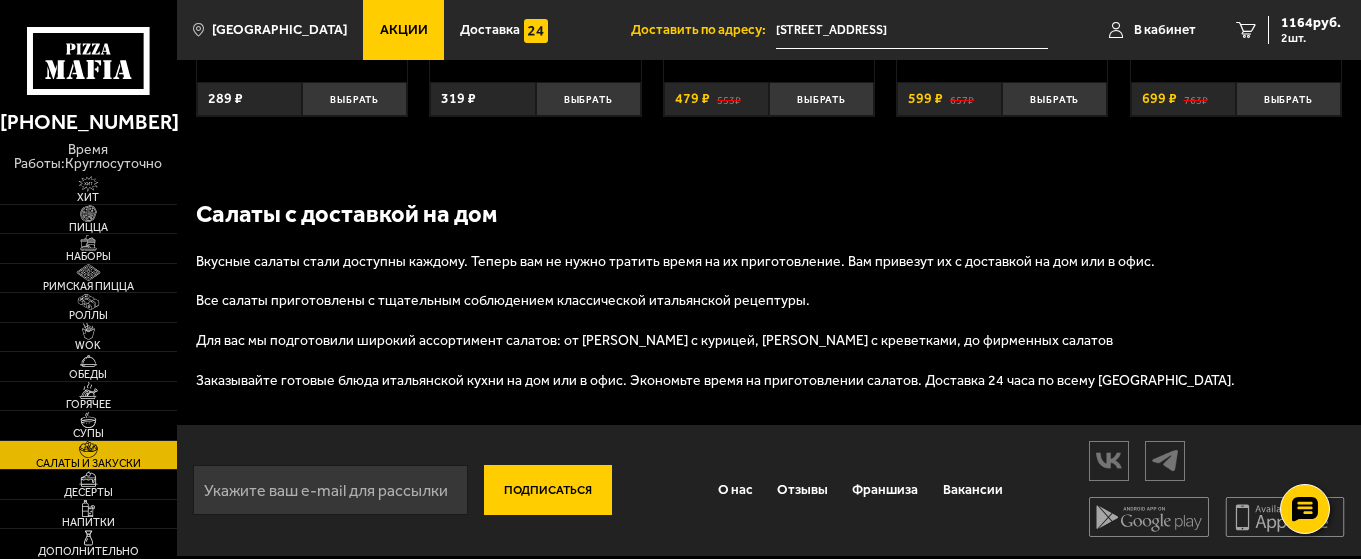 scroll, scrollTop: 1184, scrollLeft: 0, axis: vertical 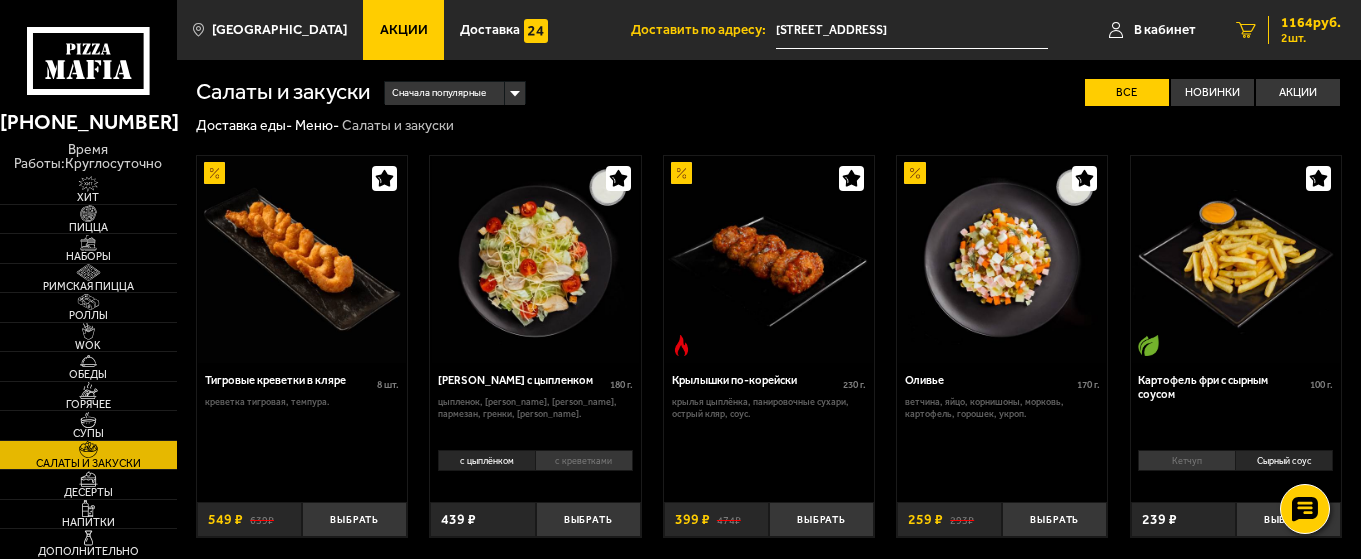click on "2 1164  руб. 2  шт." at bounding box center (1288, 30) 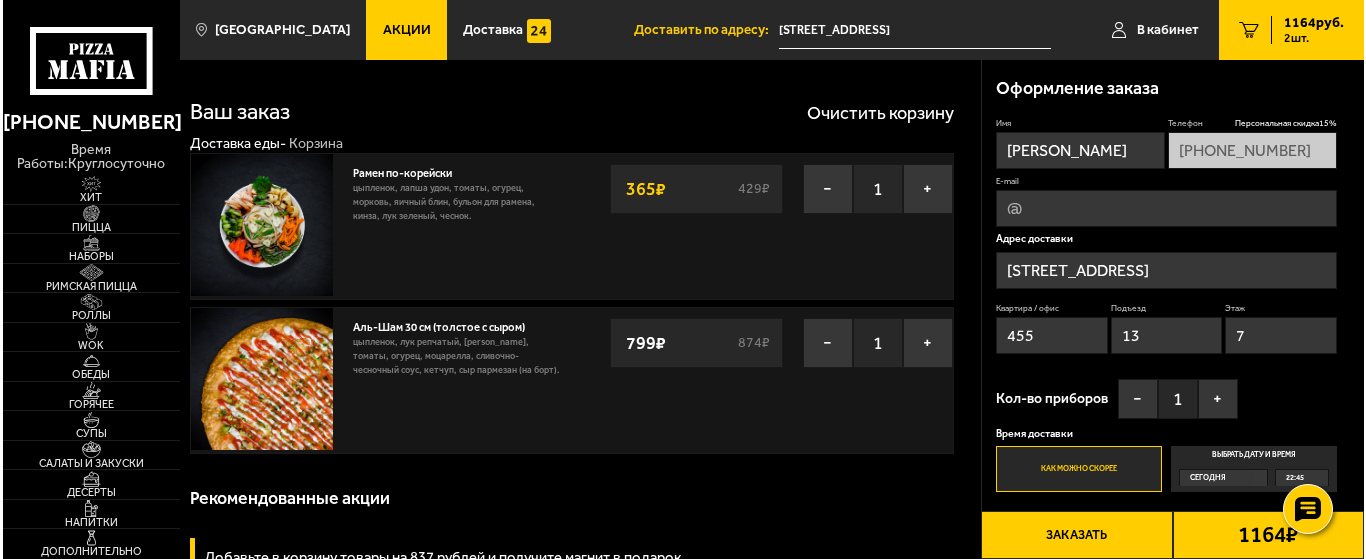 scroll, scrollTop: 0, scrollLeft: 0, axis: both 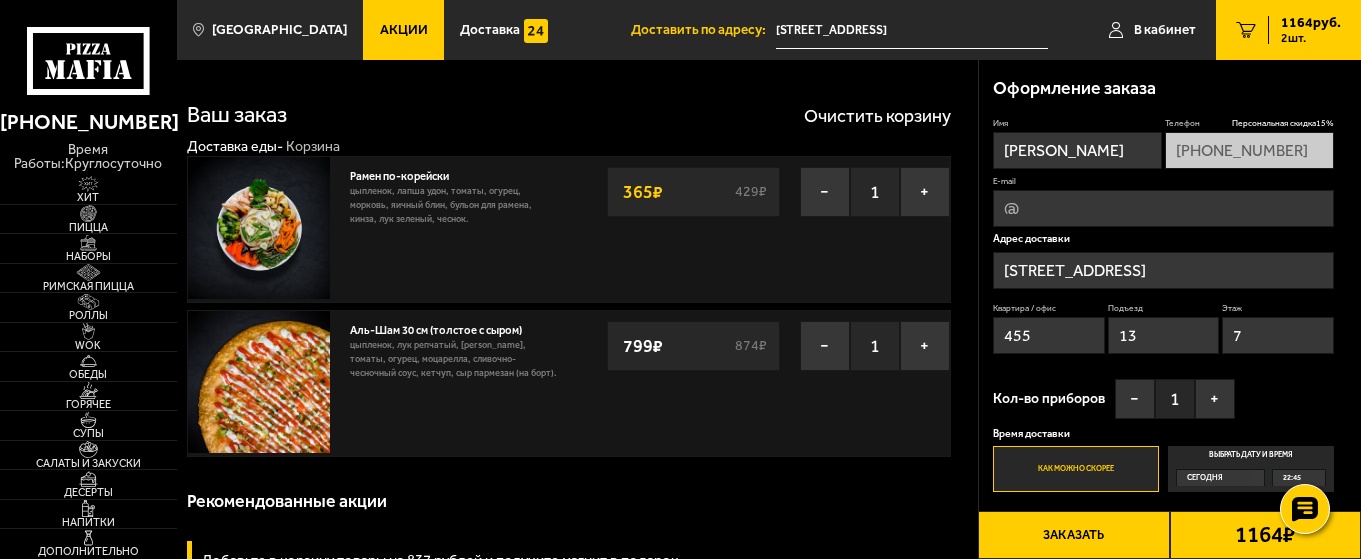 click on "Заказать" at bounding box center (1073, 535) 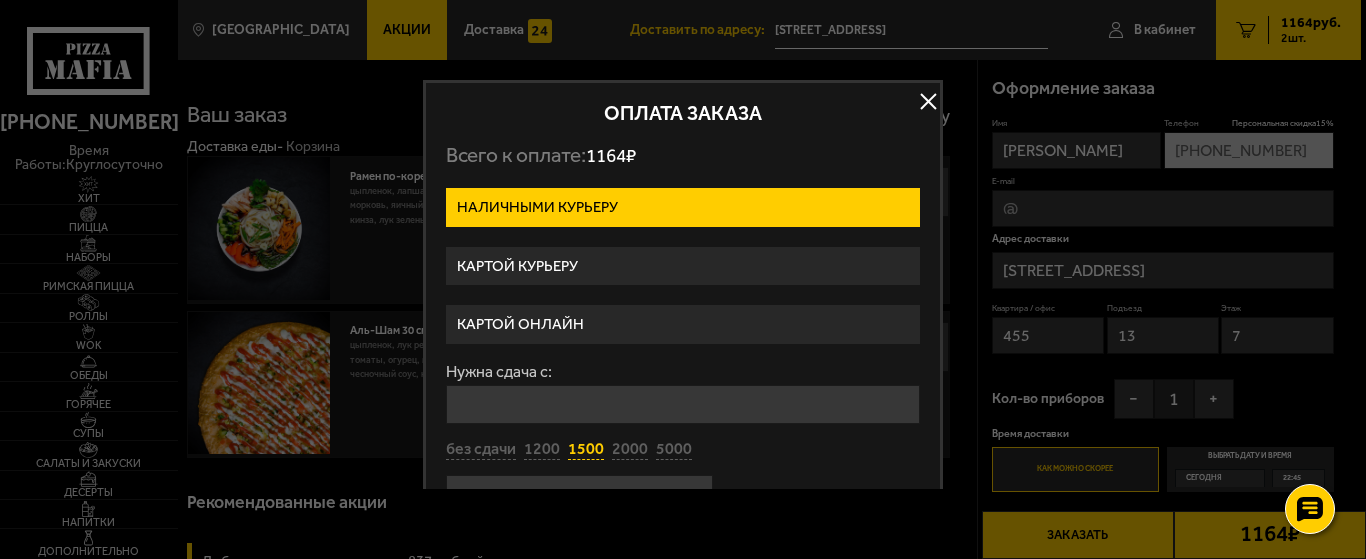 click on "1500" at bounding box center (586, 450) 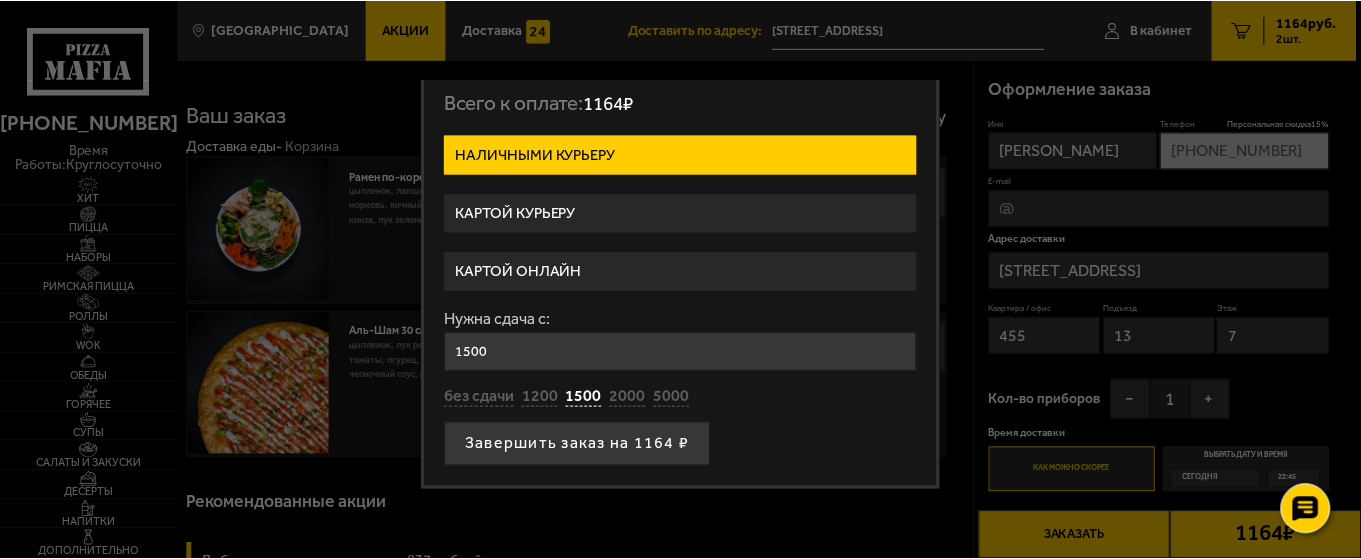 scroll, scrollTop: 53, scrollLeft: 0, axis: vertical 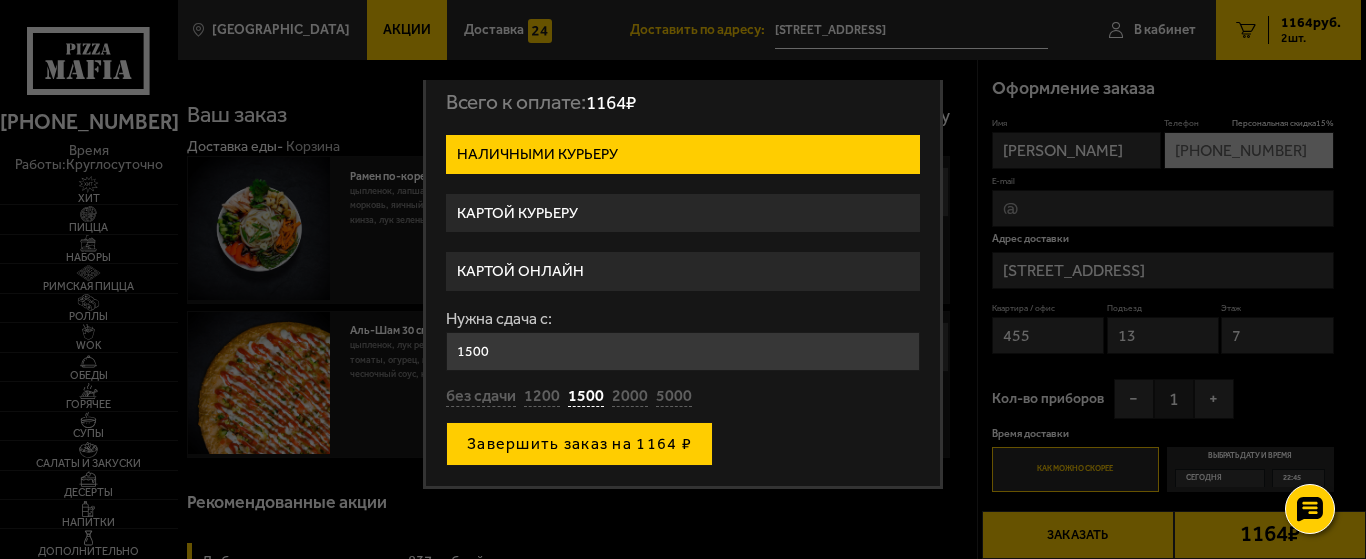 click on "Завершить заказ на 1164 ₽" at bounding box center [579, 444] 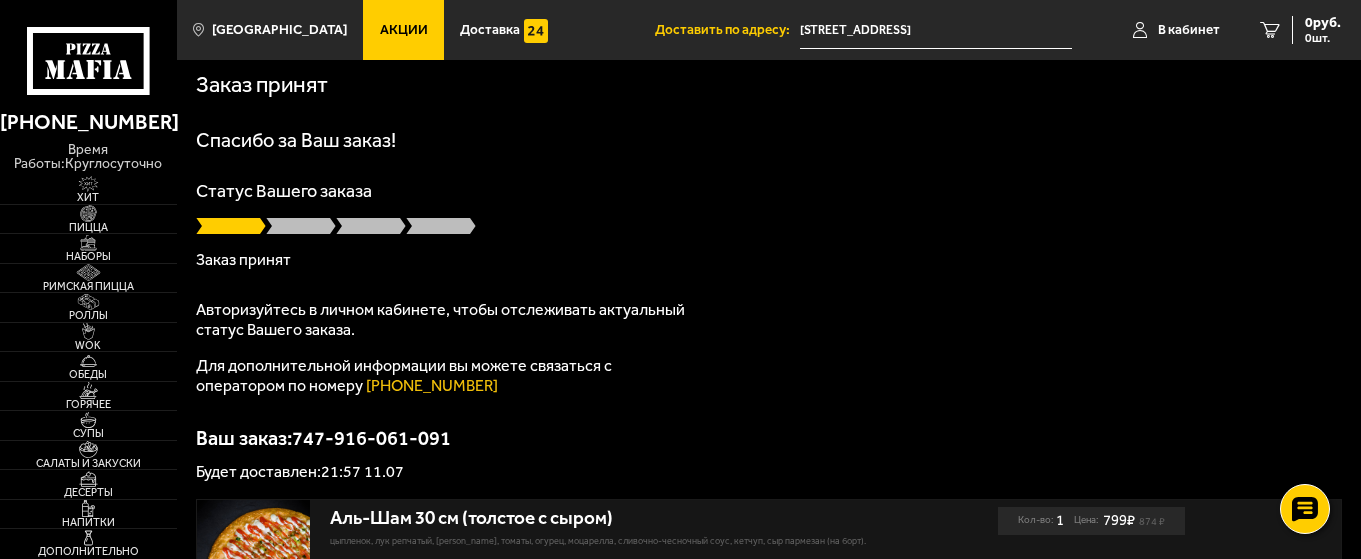 scroll, scrollTop: 0, scrollLeft: 0, axis: both 